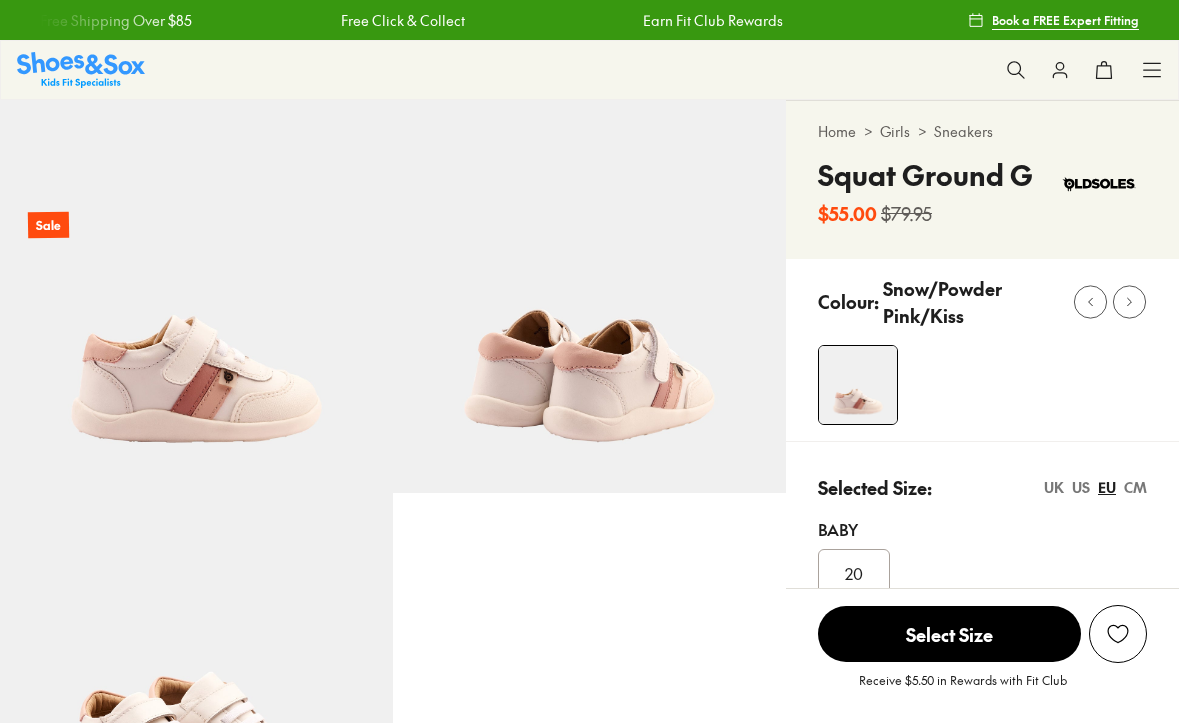 scroll, scrollTop: 0, scrollLeft: 0, axis: both 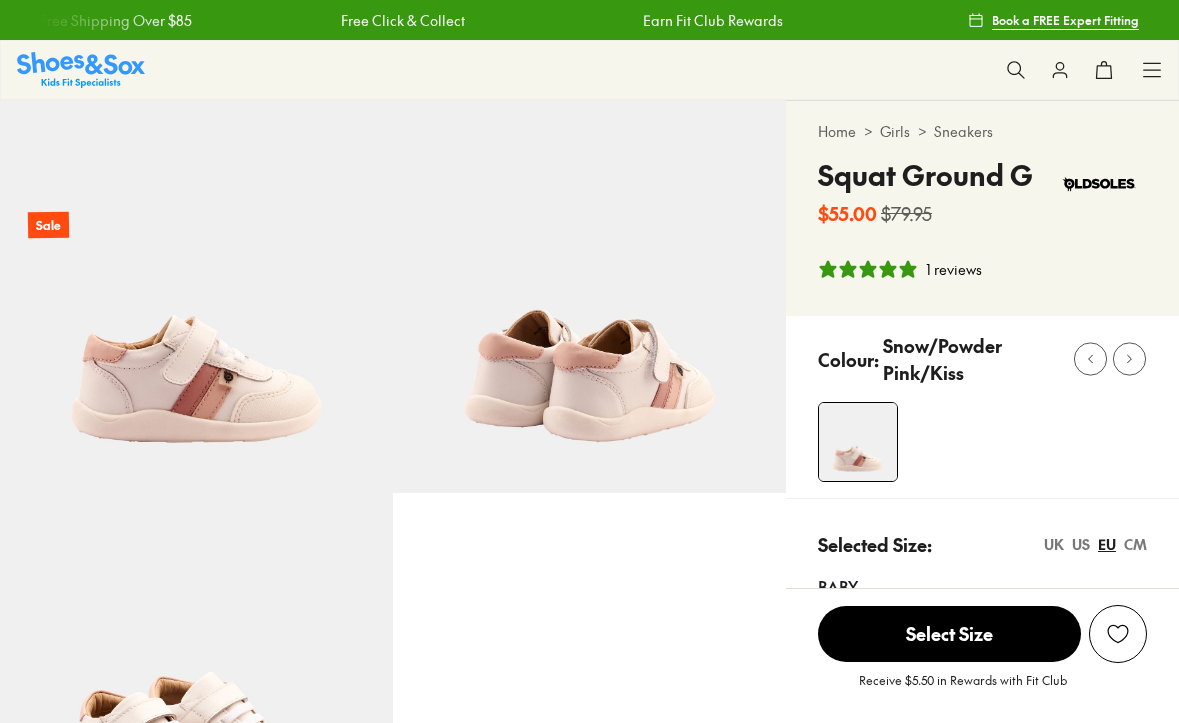 select on "*" 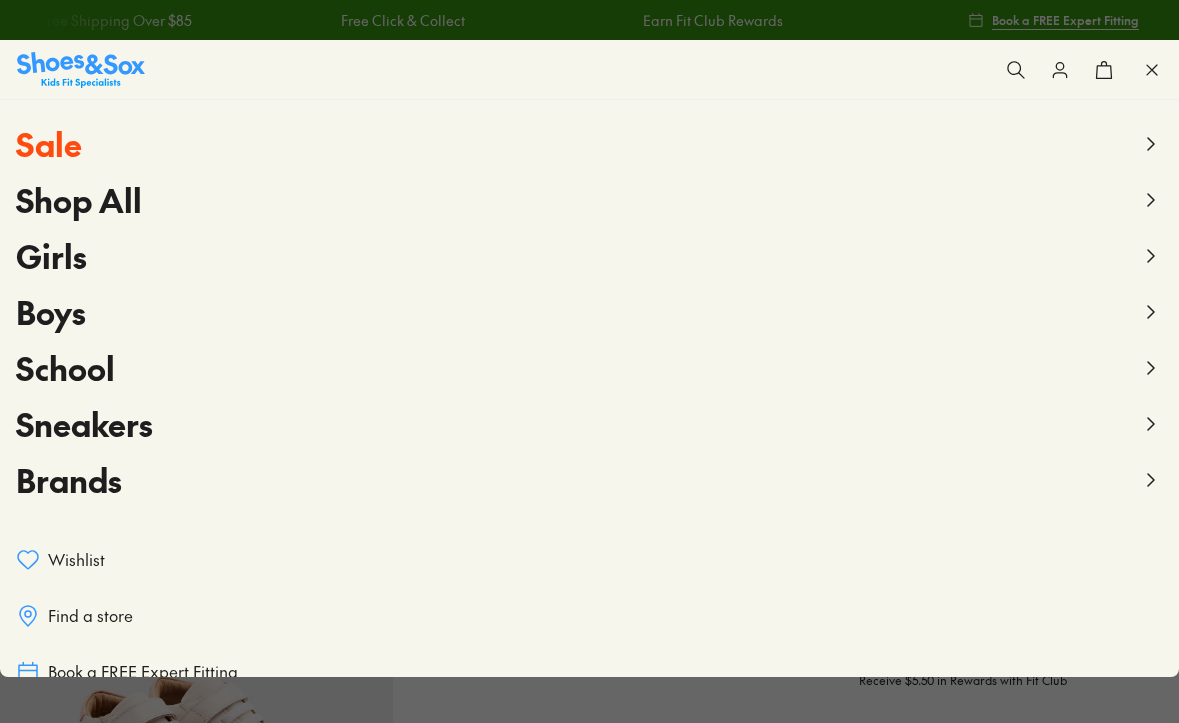 scroll, scrollTop: 0, scrollLeft: 0, axis: both 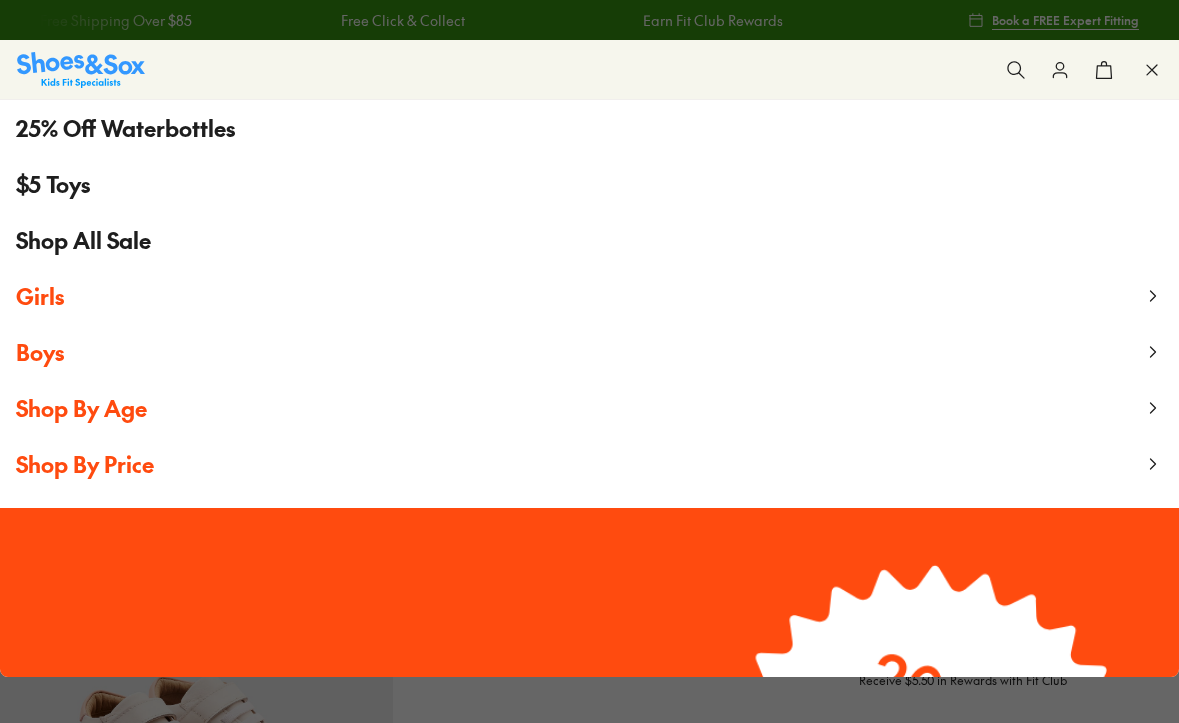 click on "Girls" at bounding box center (40, 296) 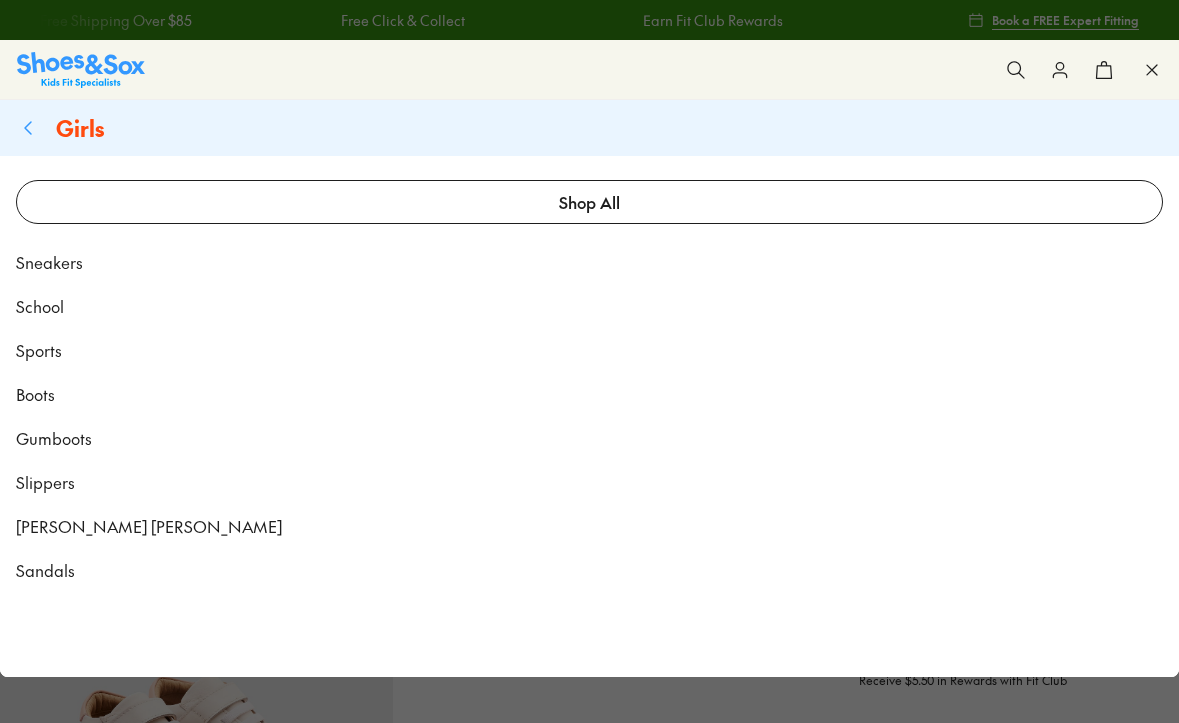 click 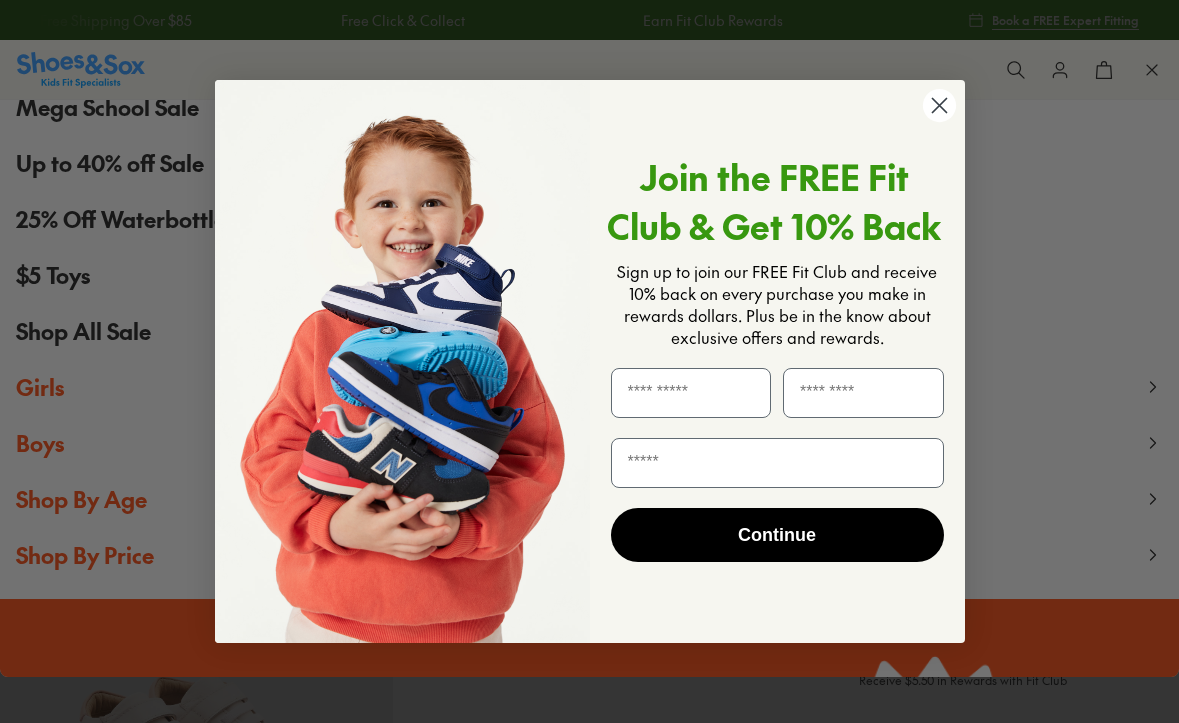 scroll, scrollTop: 199, scrollLeft: 0, axis: vertical 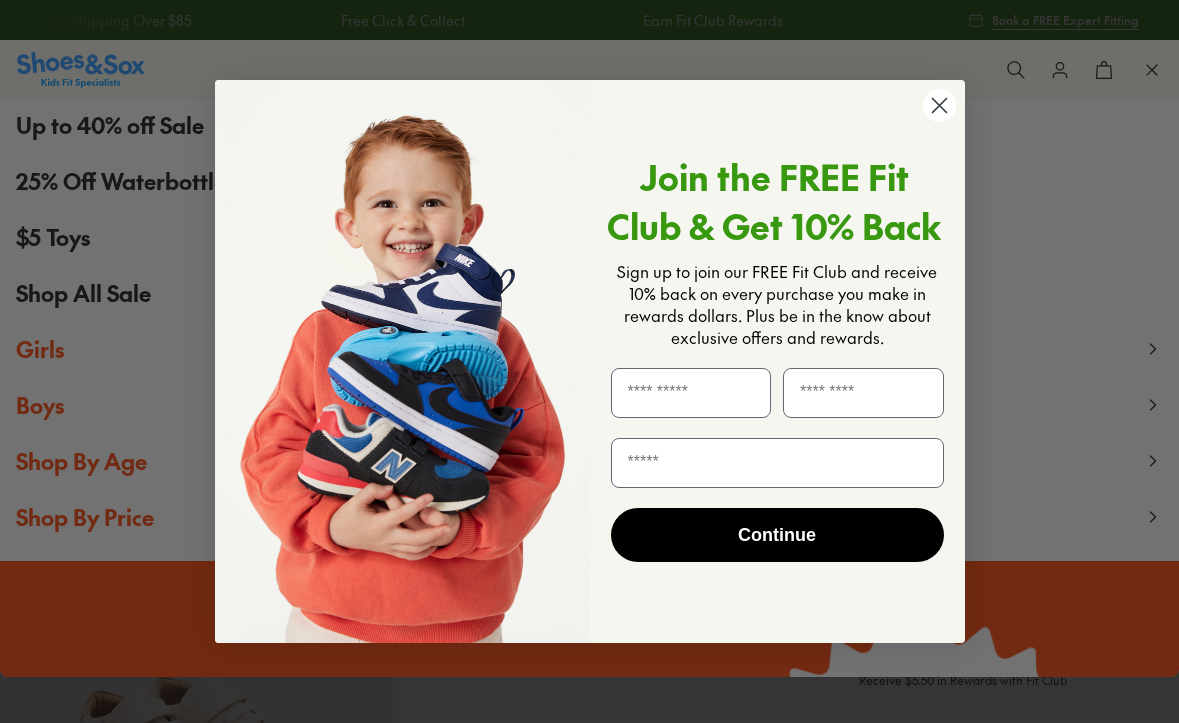 click 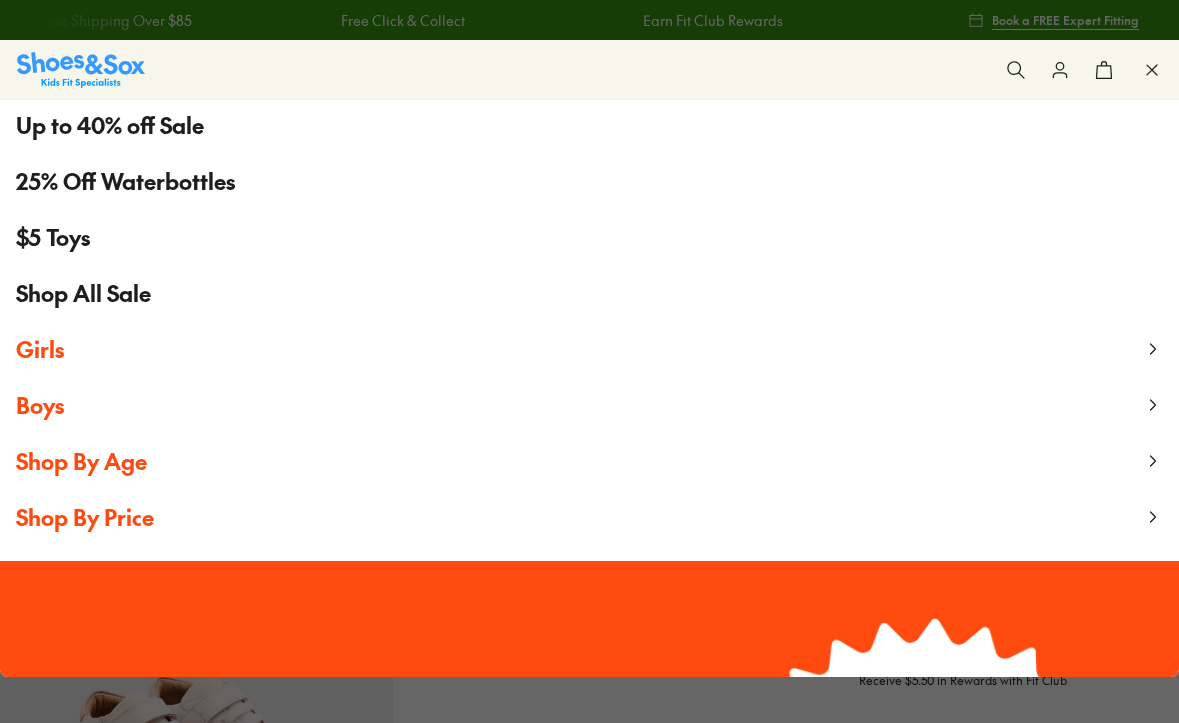 click on "Shop By Age" at bounding box center [81, 461] 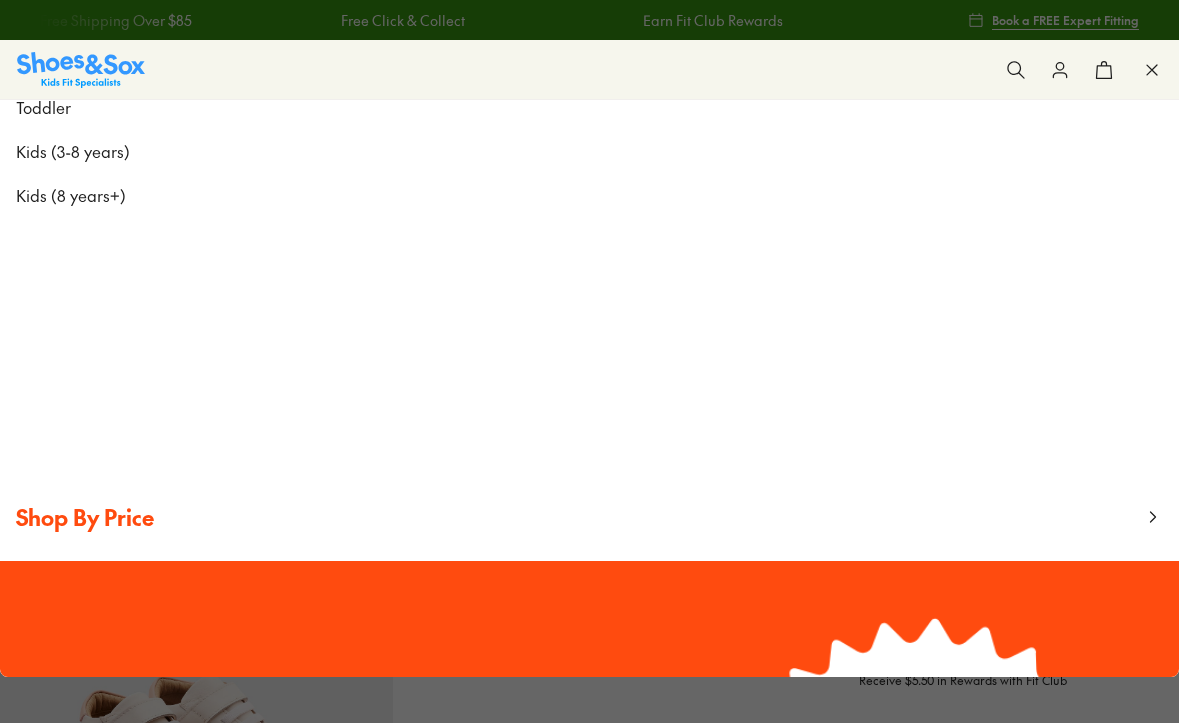 scroll, scrollTop: 0, scrollLeft: 0, axis: both 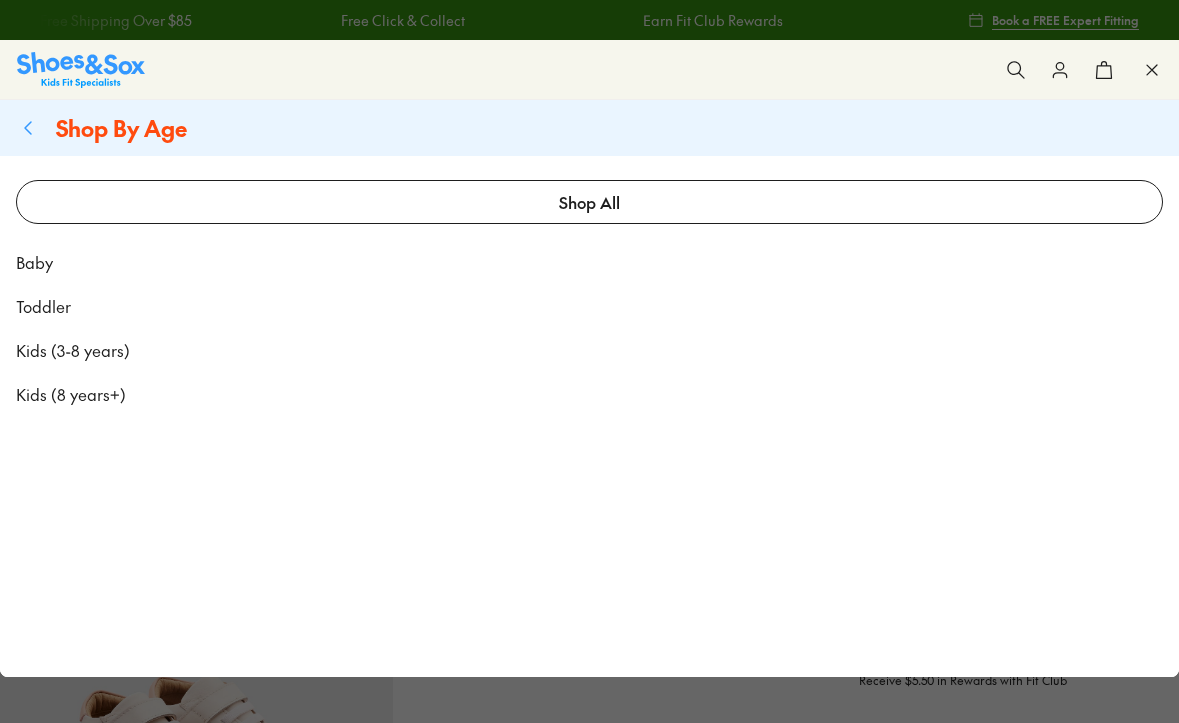 click on "Toddler" at bounding box center (43, 306) 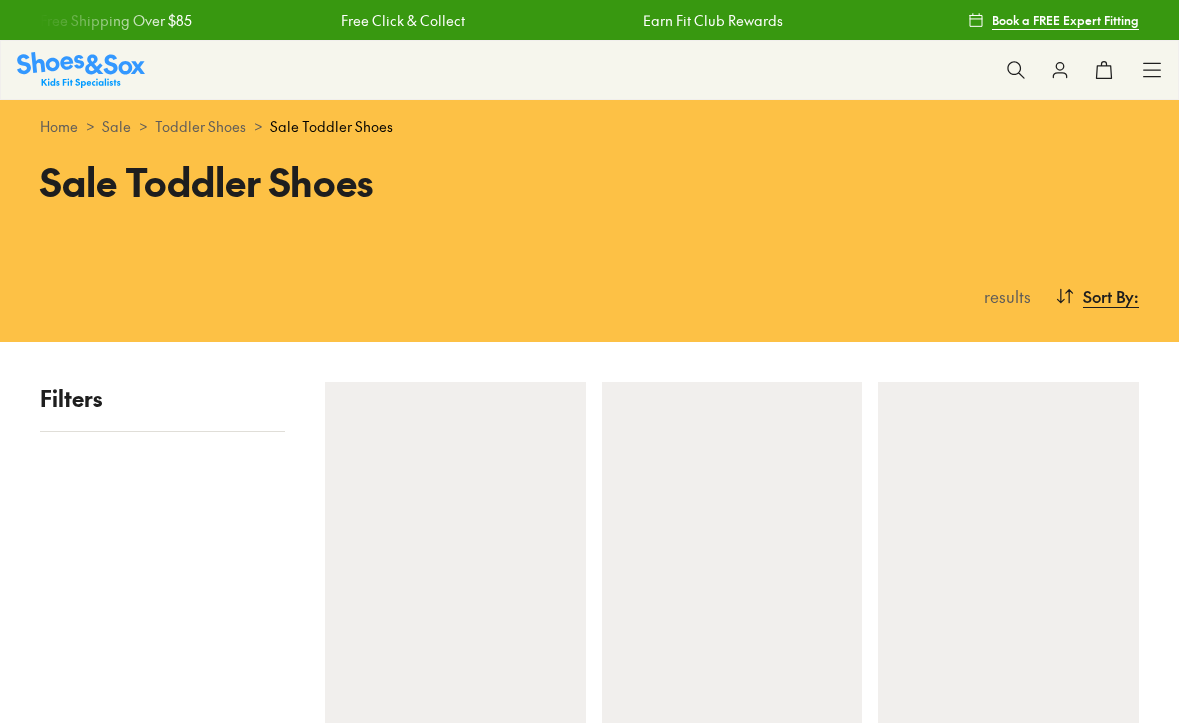 scroll, scrollTop: 0, scrollLeft: 0, axis: both 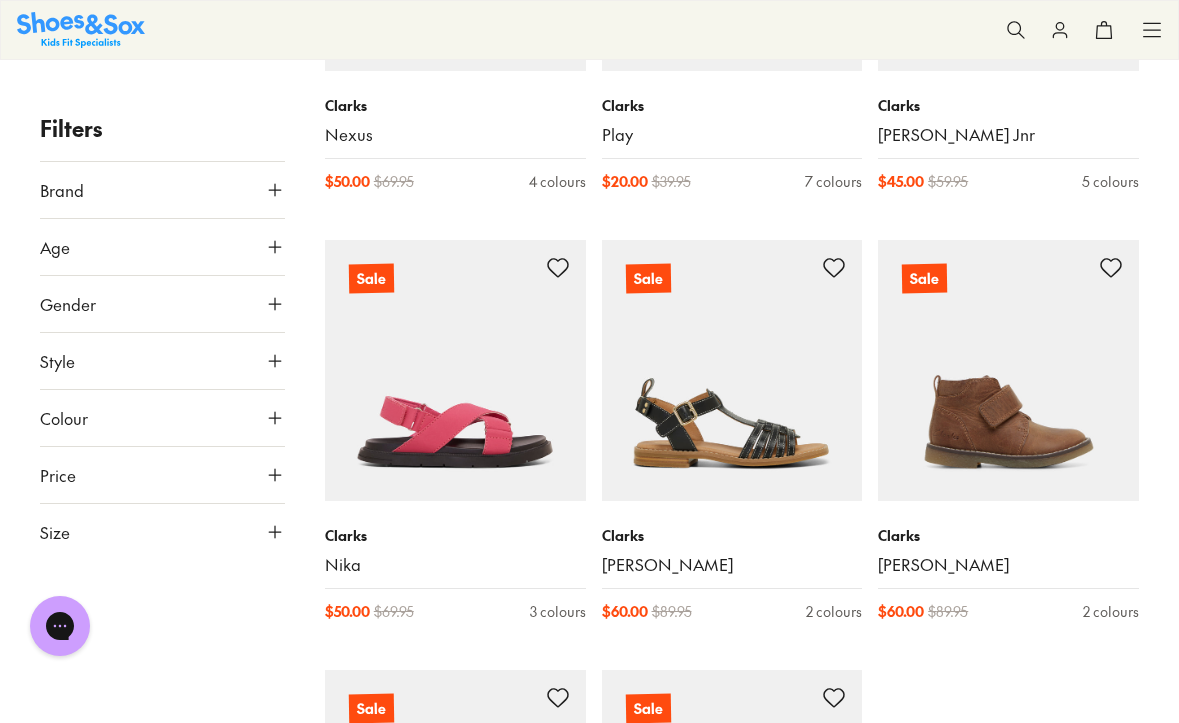 click on "Gender" at bounding box center (162, 304) 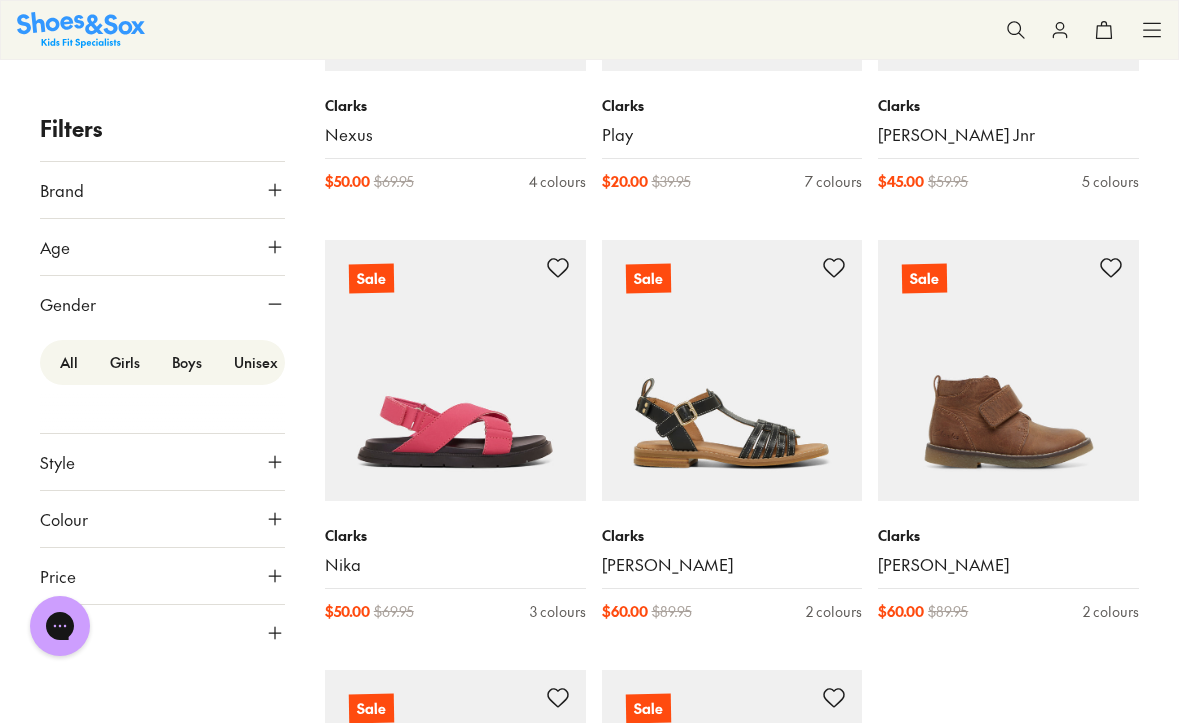 click on "Girls" at bounding box center [125, 362] 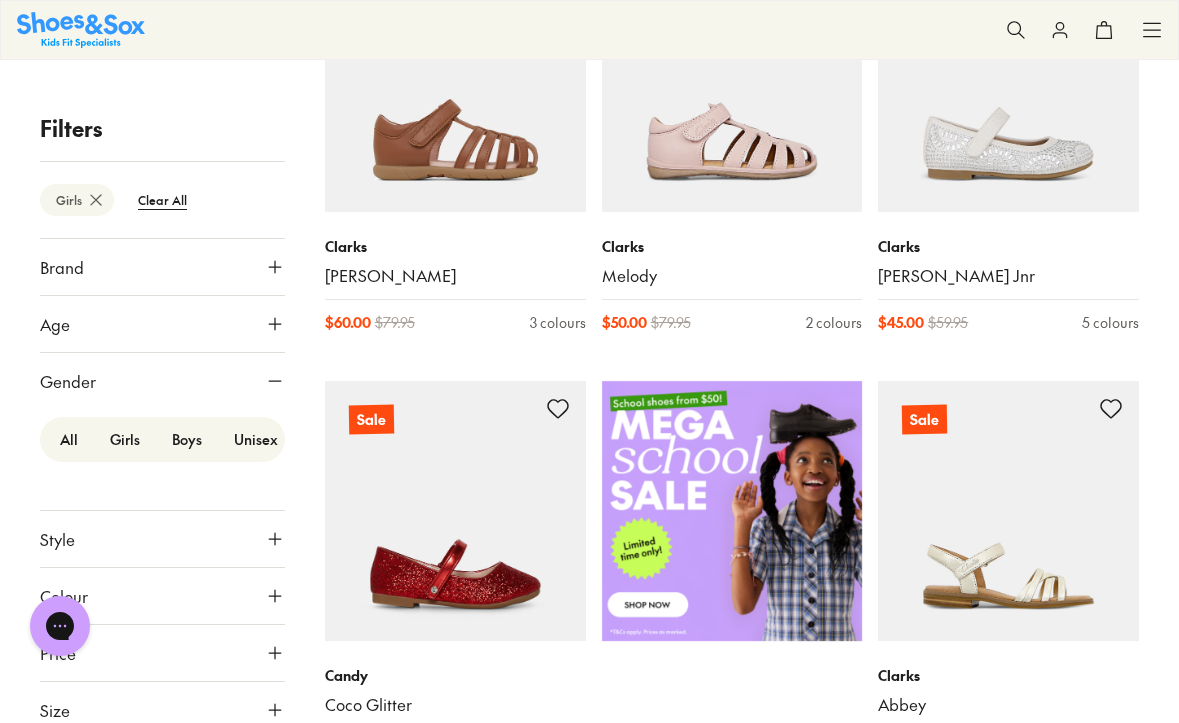 scroll, scrollTop: 483, scrollLeft: 0, axis: vertical 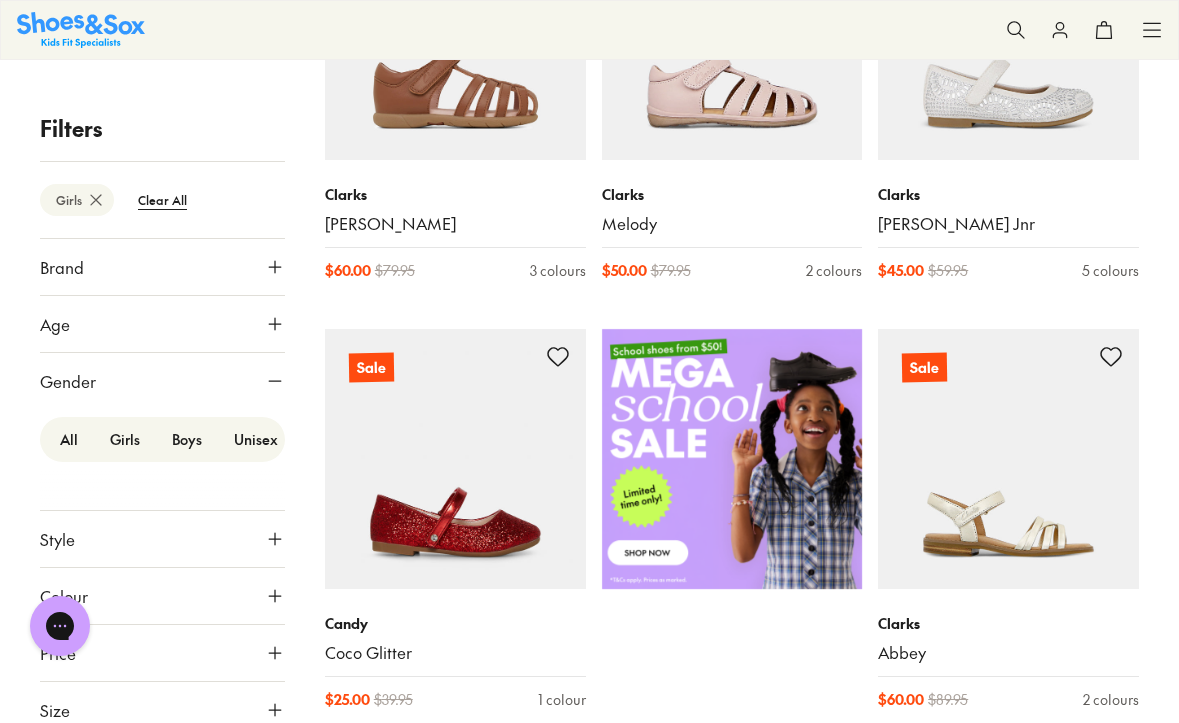 click on "Brand" at bounding box center [162, 267] 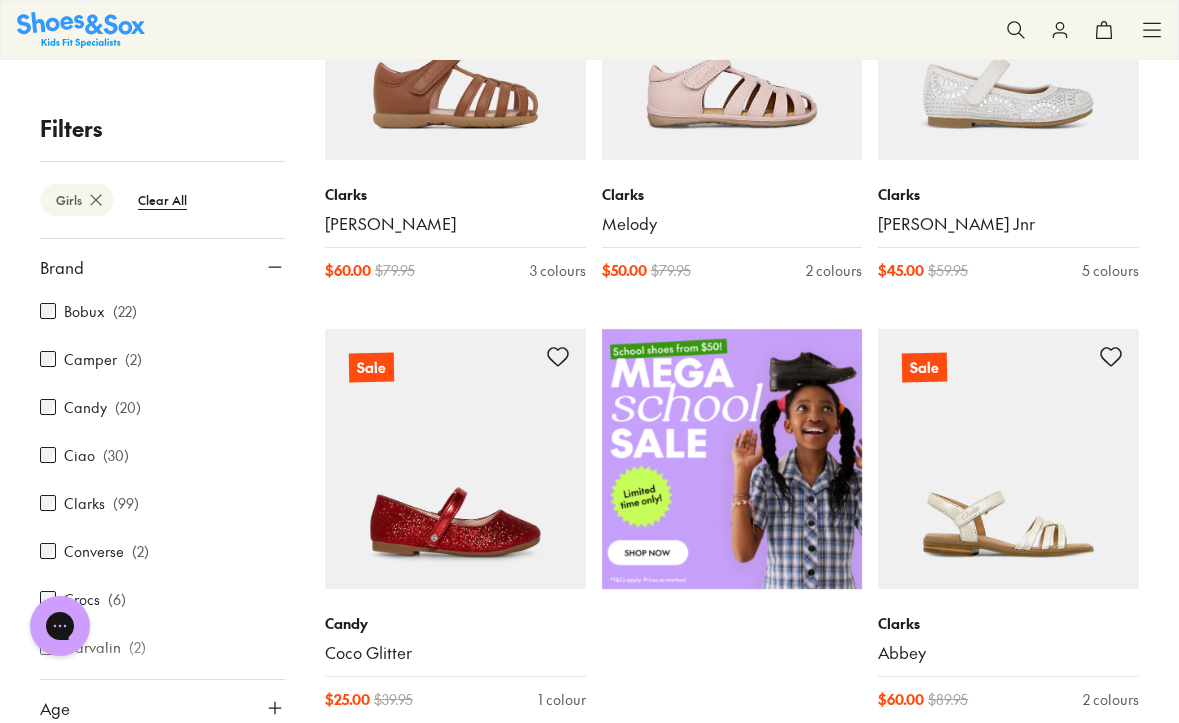 scroll, scrollTop: 236, scrollLeft: 0, axis: vertical 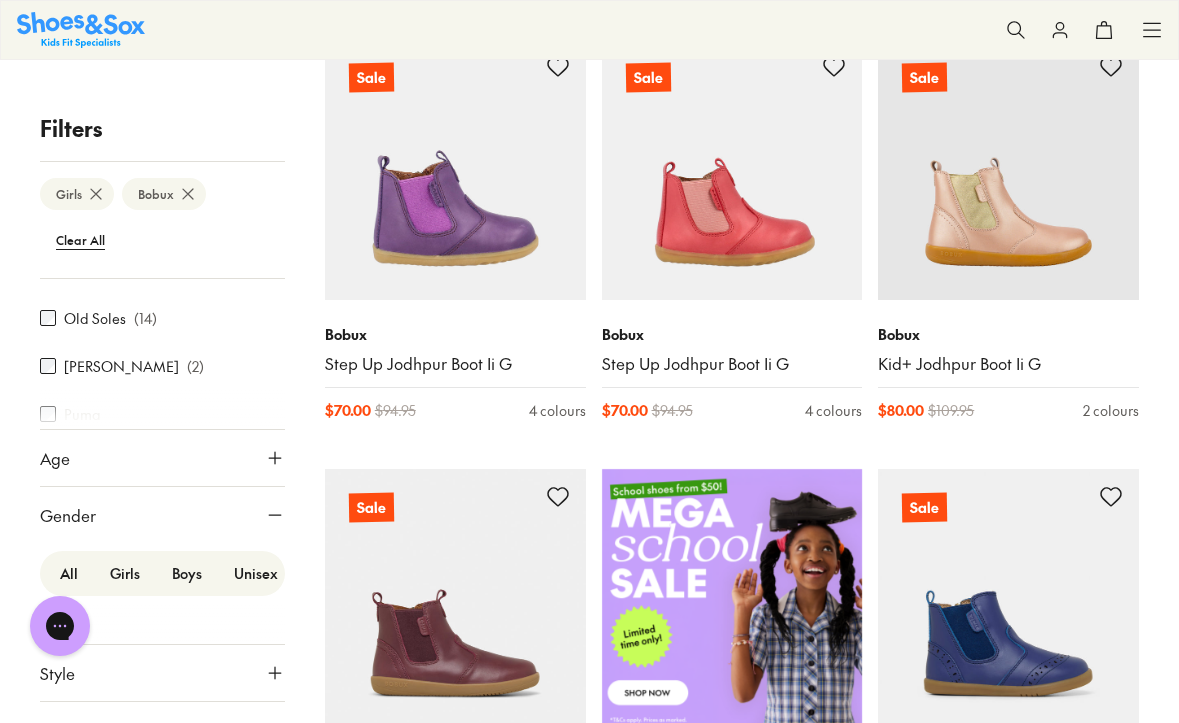 click on "Old Soles" at bounding box center (95, 318) 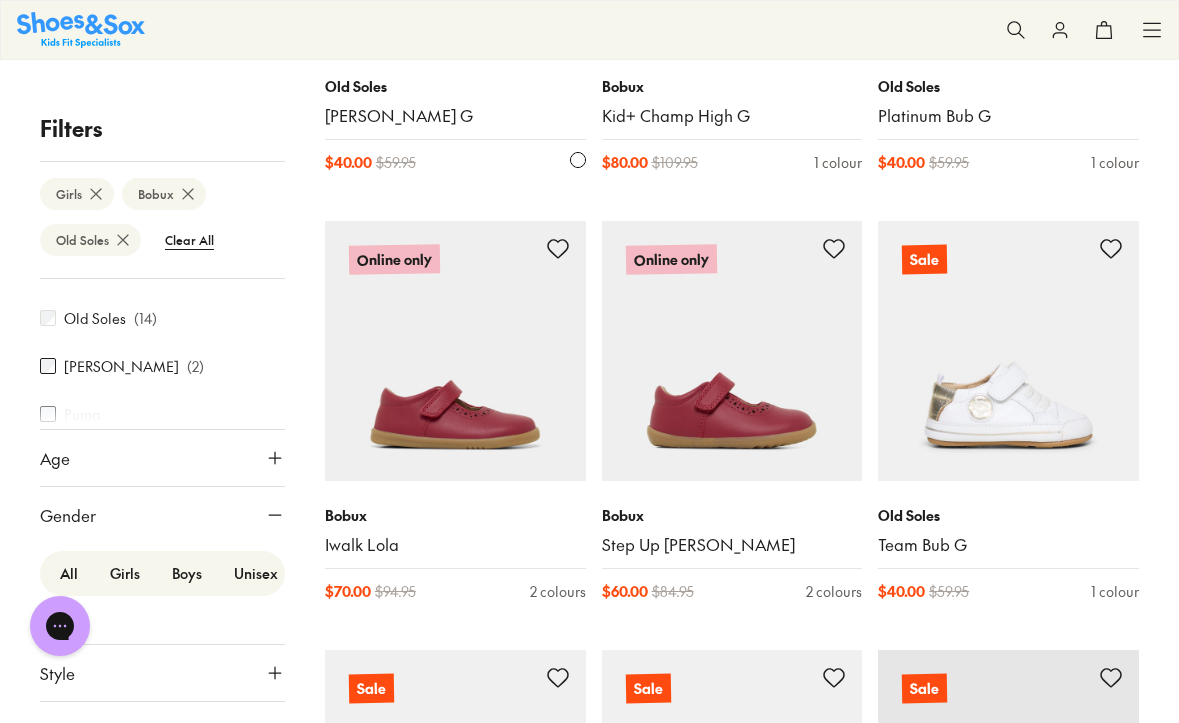 scroll, scrollTop: 3171, scrollLeft: 0, axis: vertical 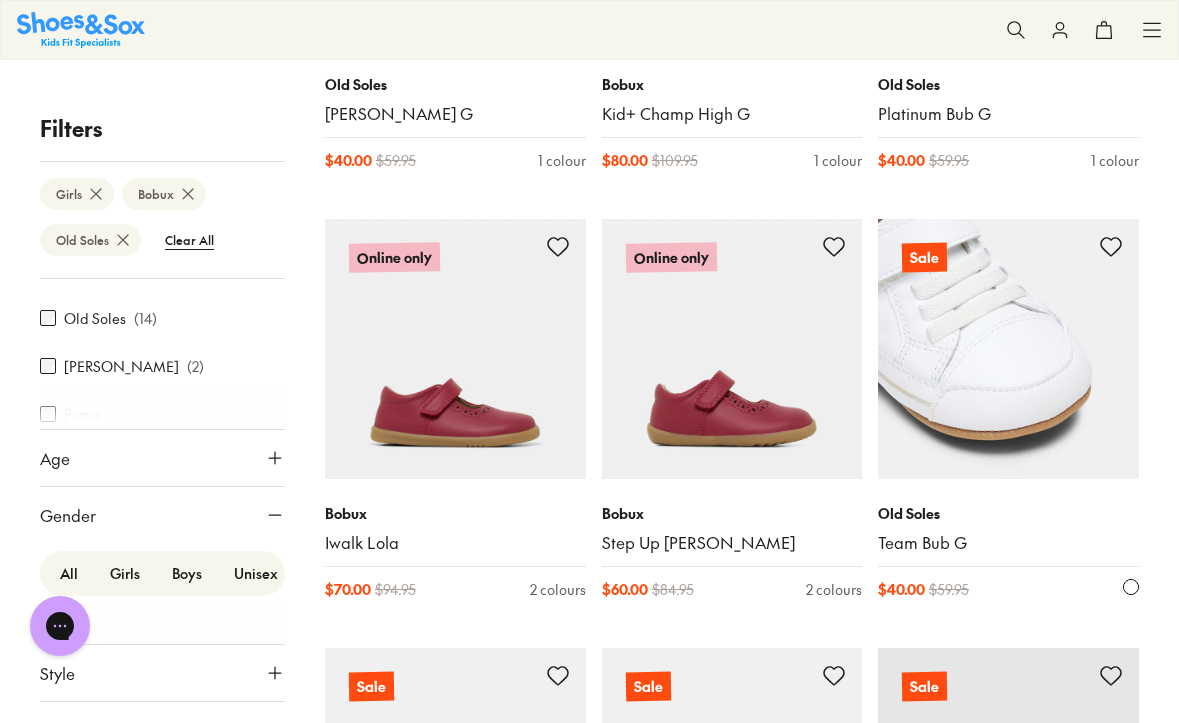 click at bounding box center (1008, 349) 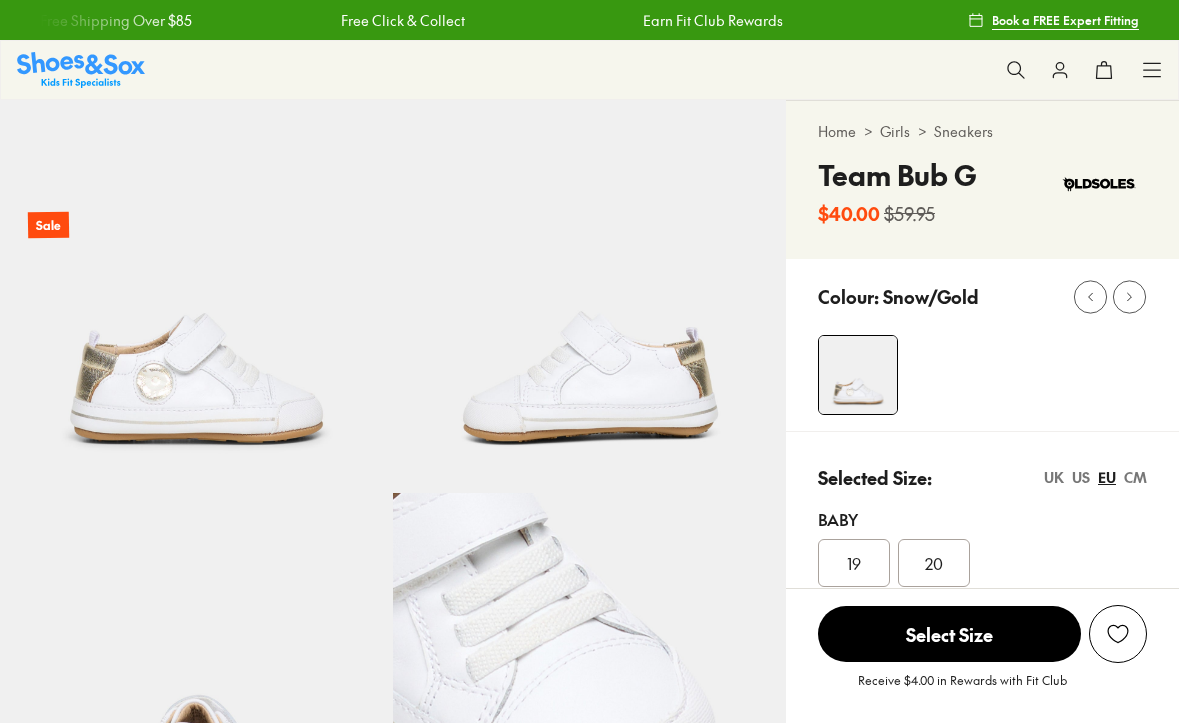 scroll, scrollTop: 0, scrollLeft: 0, axis: both 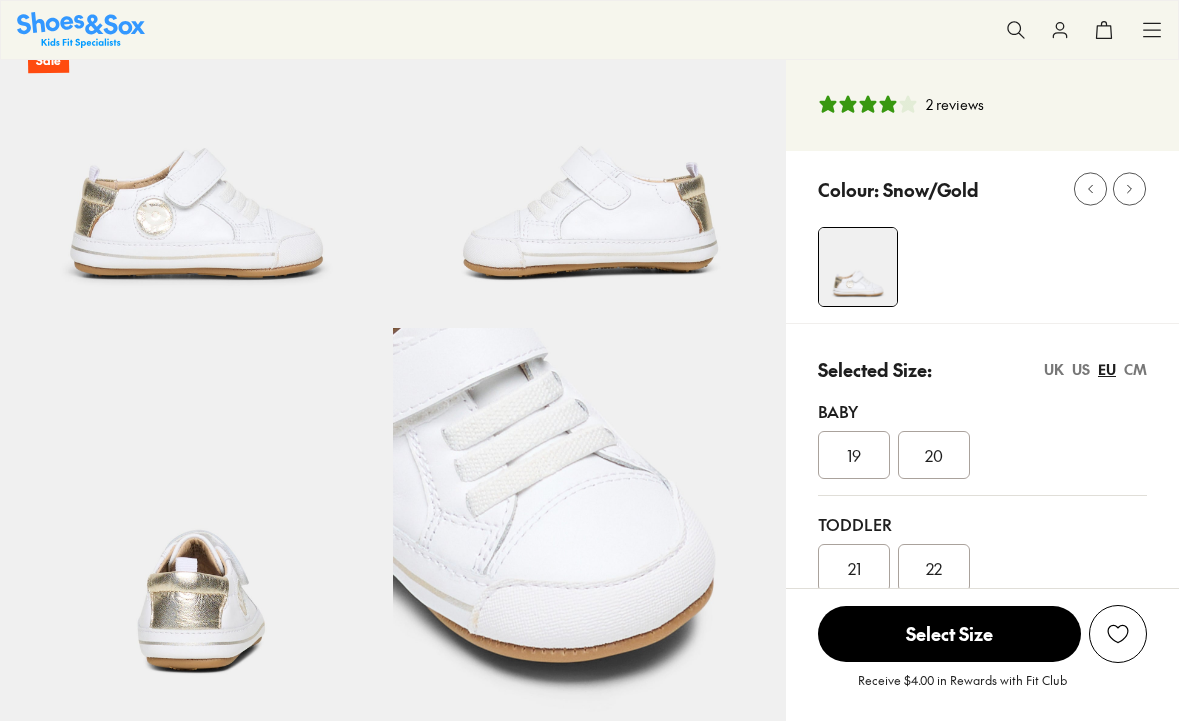 select on "*" 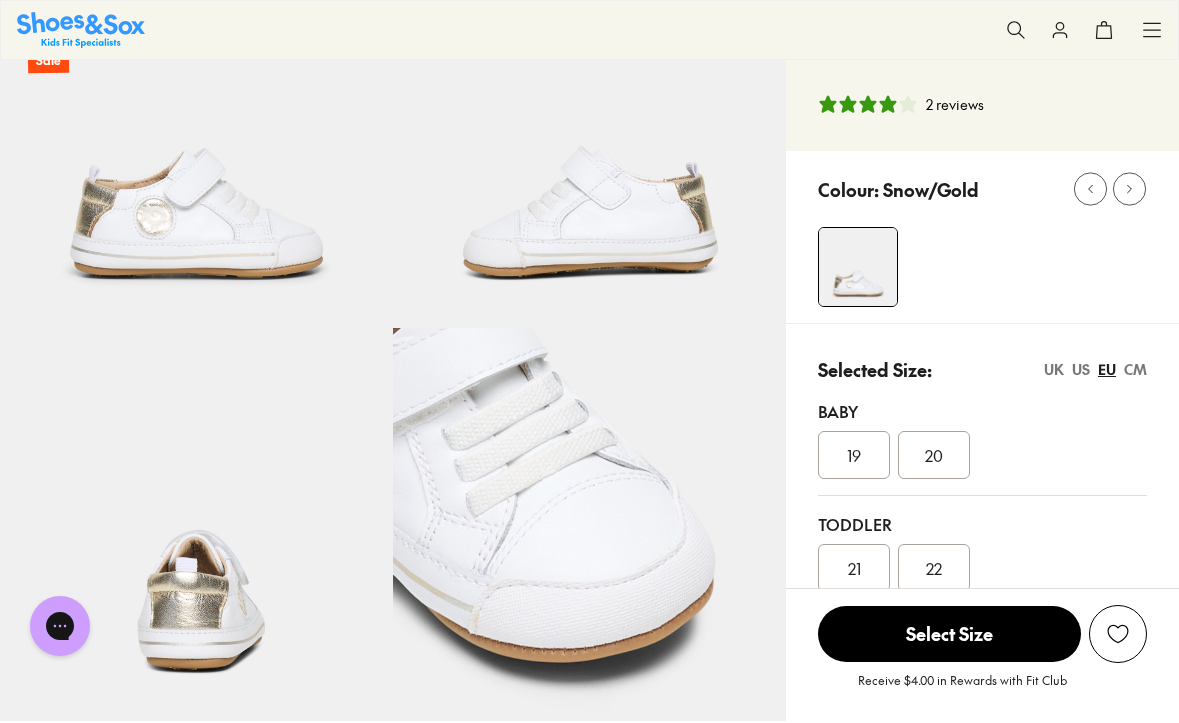 scroll, scrollTop: 0, scrollLeft: 0, axis: both 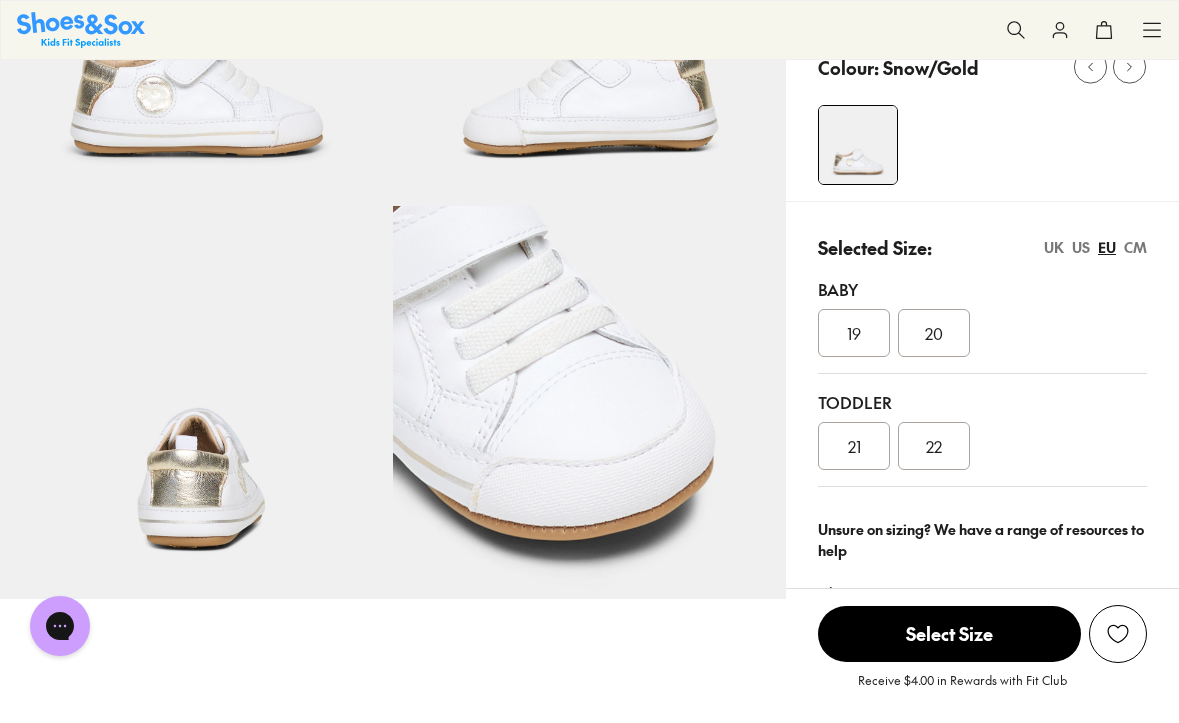 click on "Selected Size:   UK US EU CM Baby 19 20 Toddler 21 22
Unsure on sizing? We have a range of resources to help
Size guide & tips" at bounding box center (982, 428) 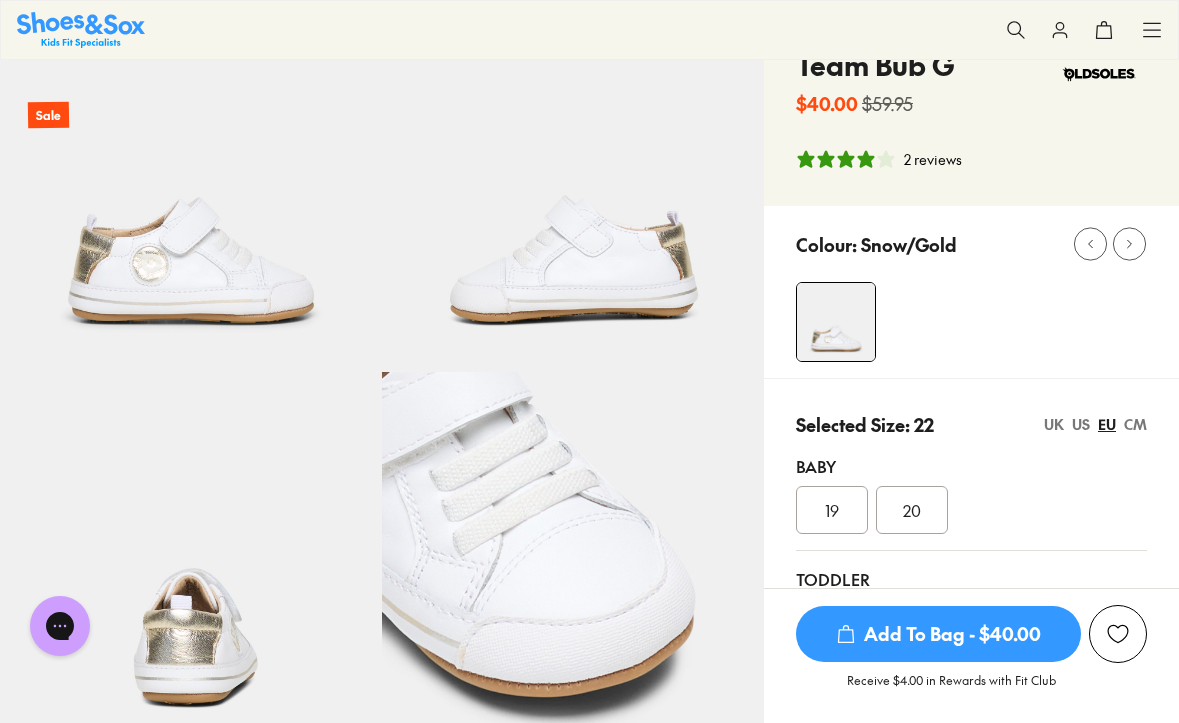 scroll, scrollTop: 0, scrollLeft: 0, axis: both 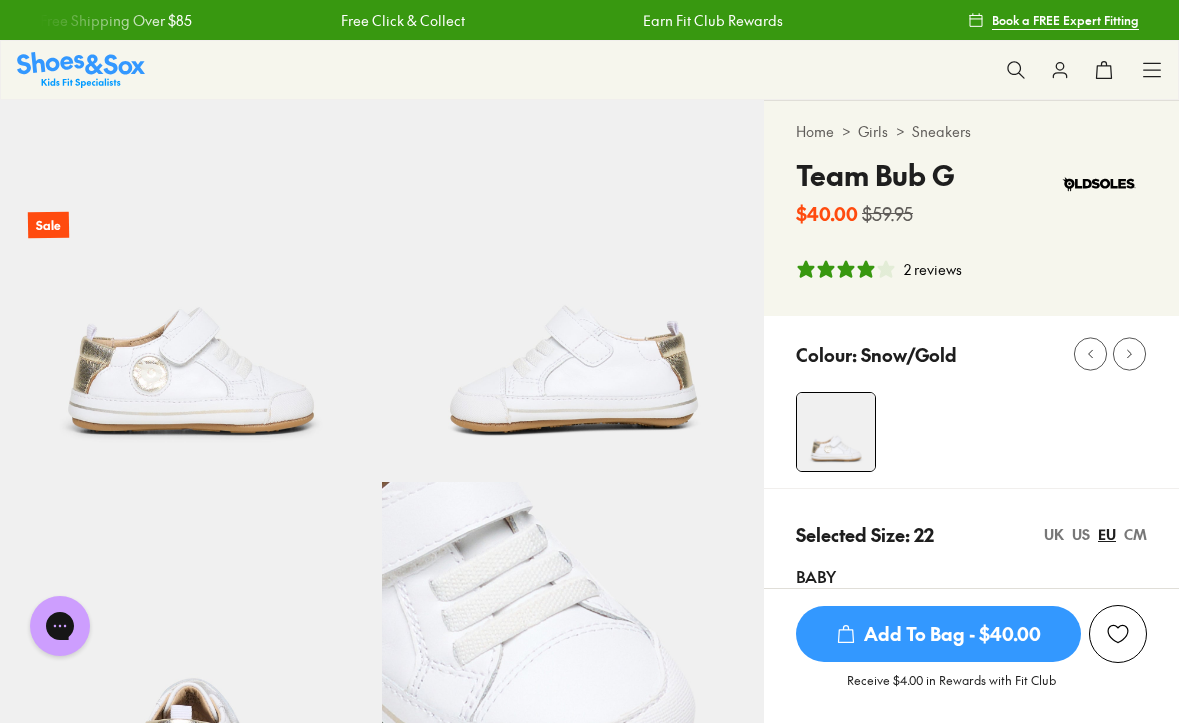 click on "2 reviews" at bounding box center (933, 269) 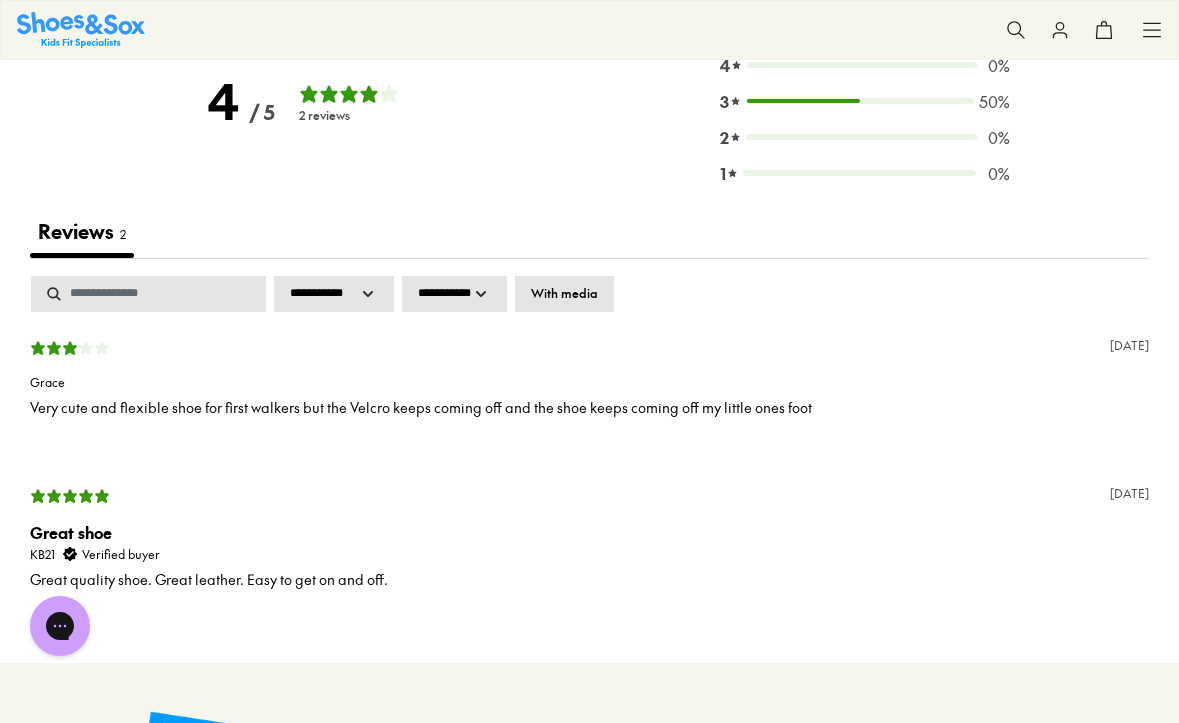 scroll, scrollTop: 2850, scrollLeft: 0, axis: vertical 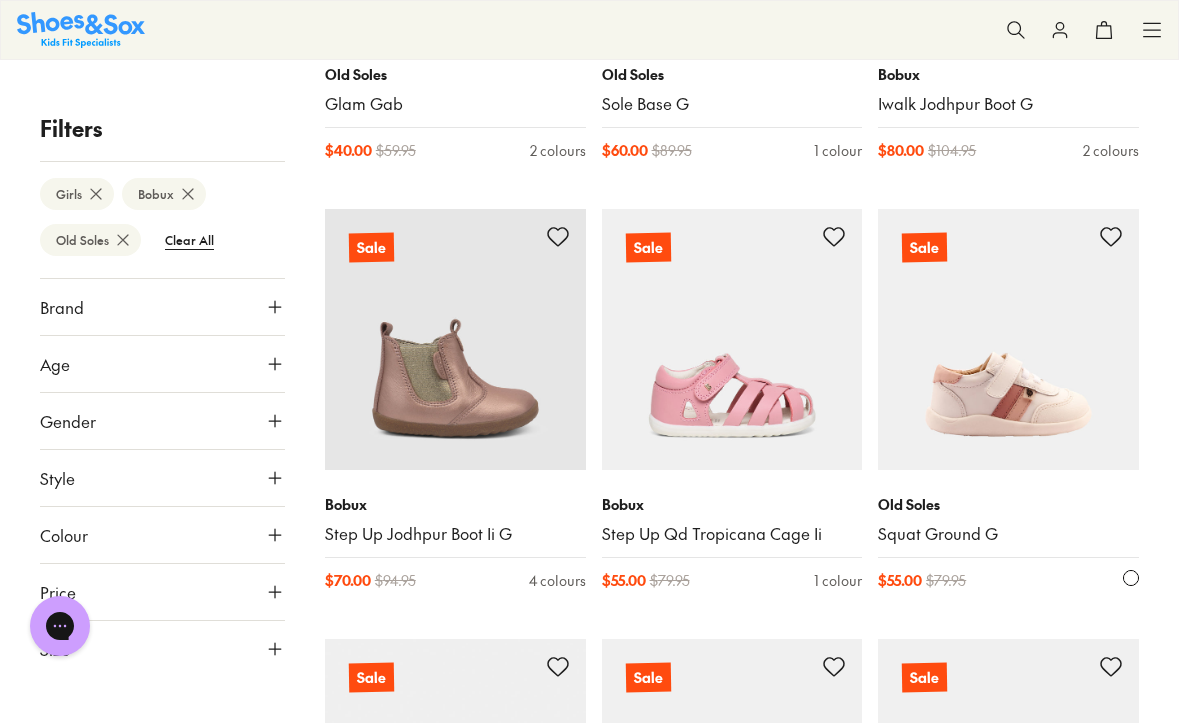 click at bounding box center (1008, 339) 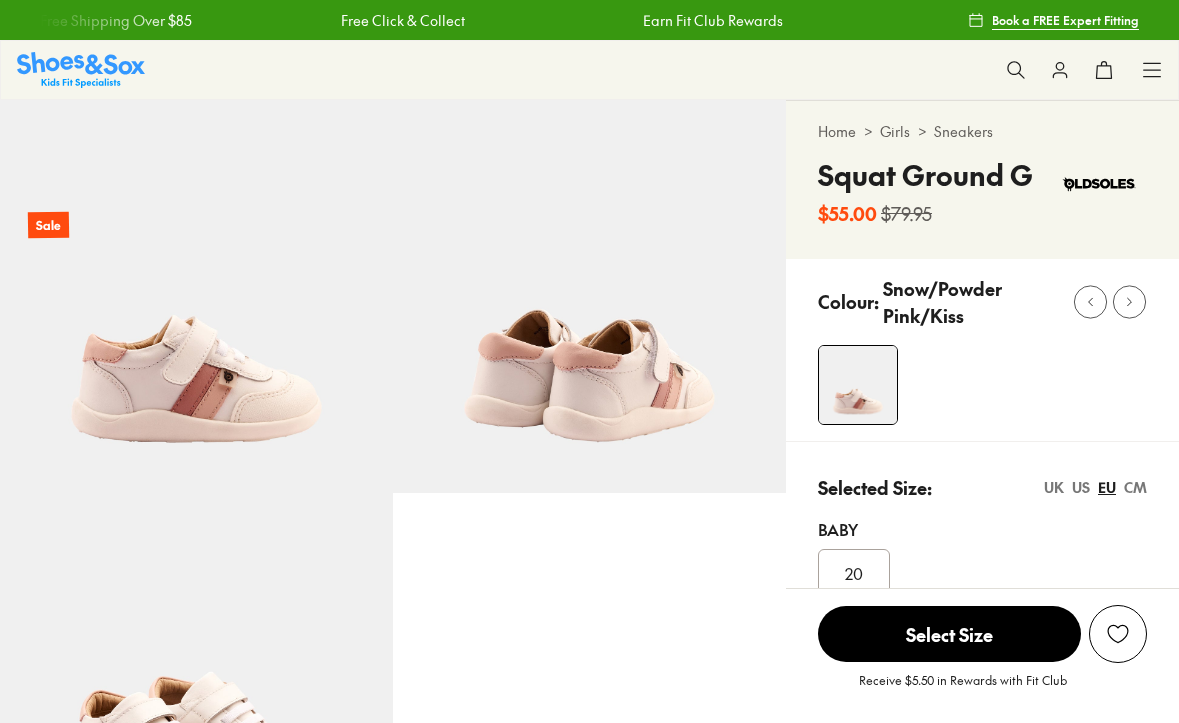 scroll, scrollTop: 0, scrollLeft: 0, axis: both 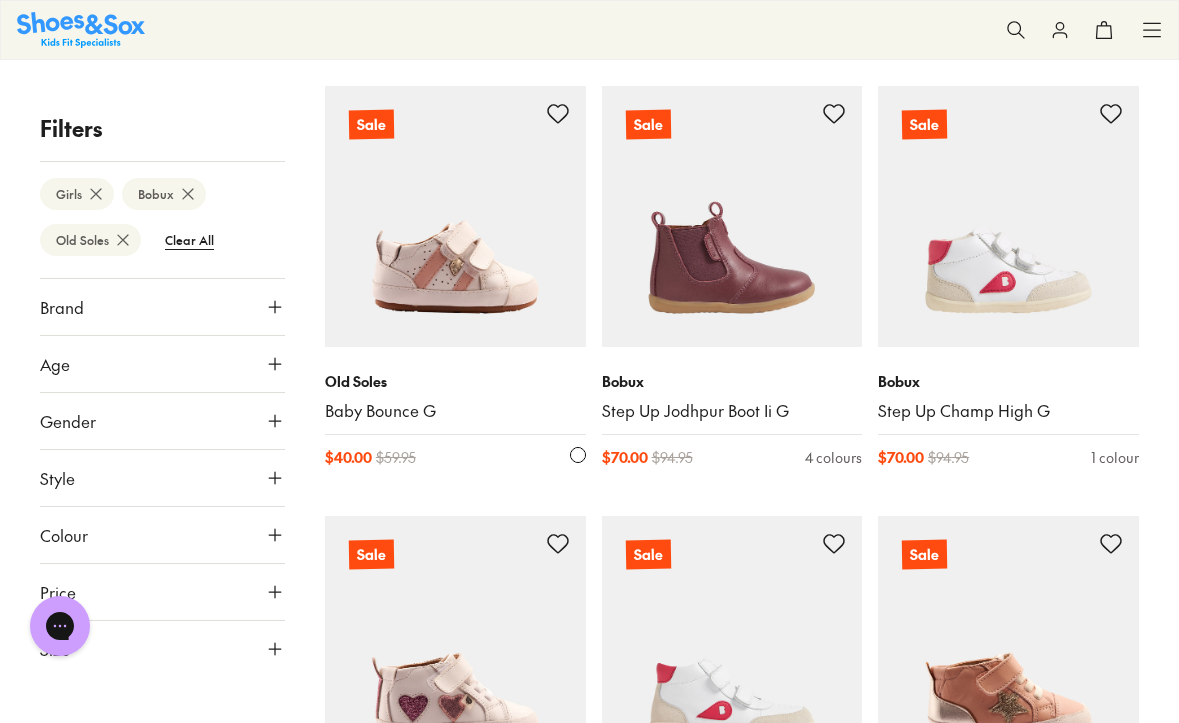 click at bounding box center (455, 216) 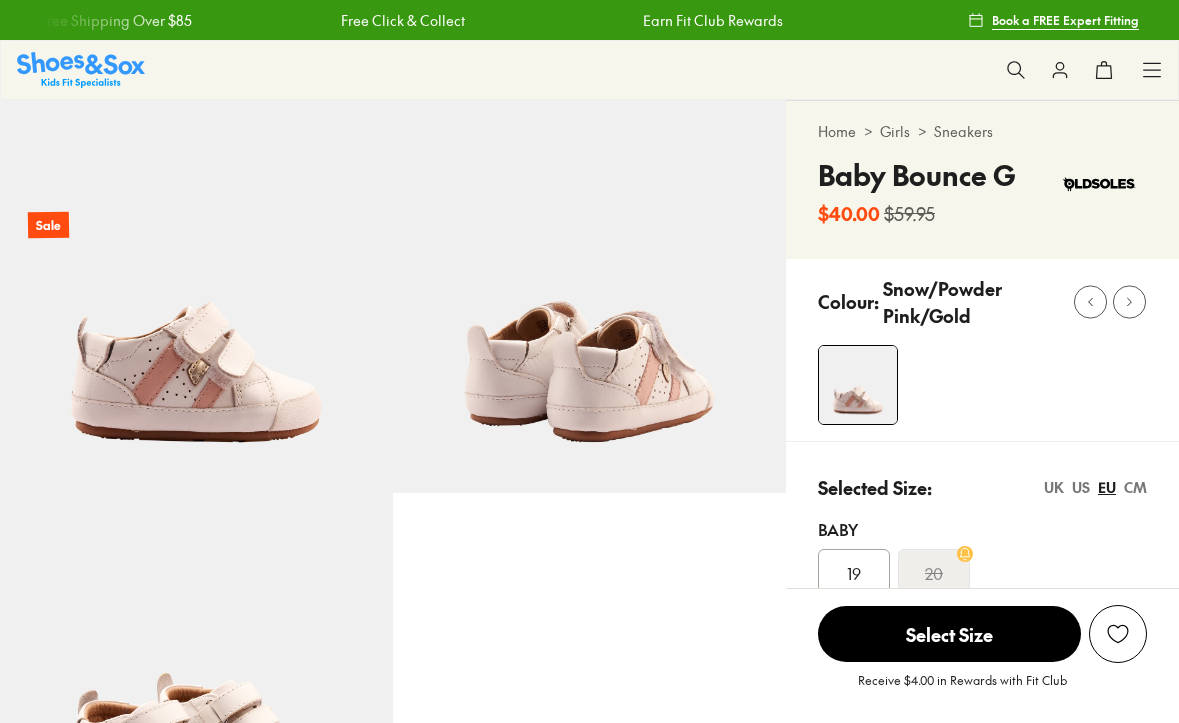 scroll, scrollTop: 0, scrollLeft: 0, axis: both 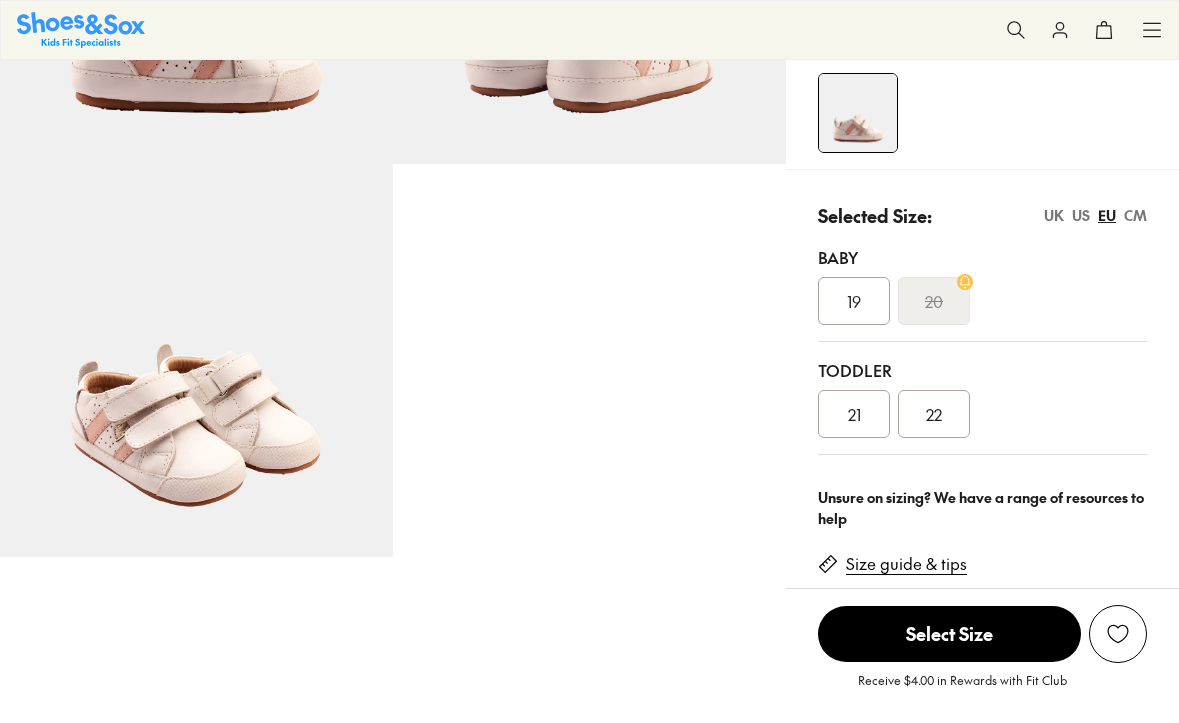 select on "*" 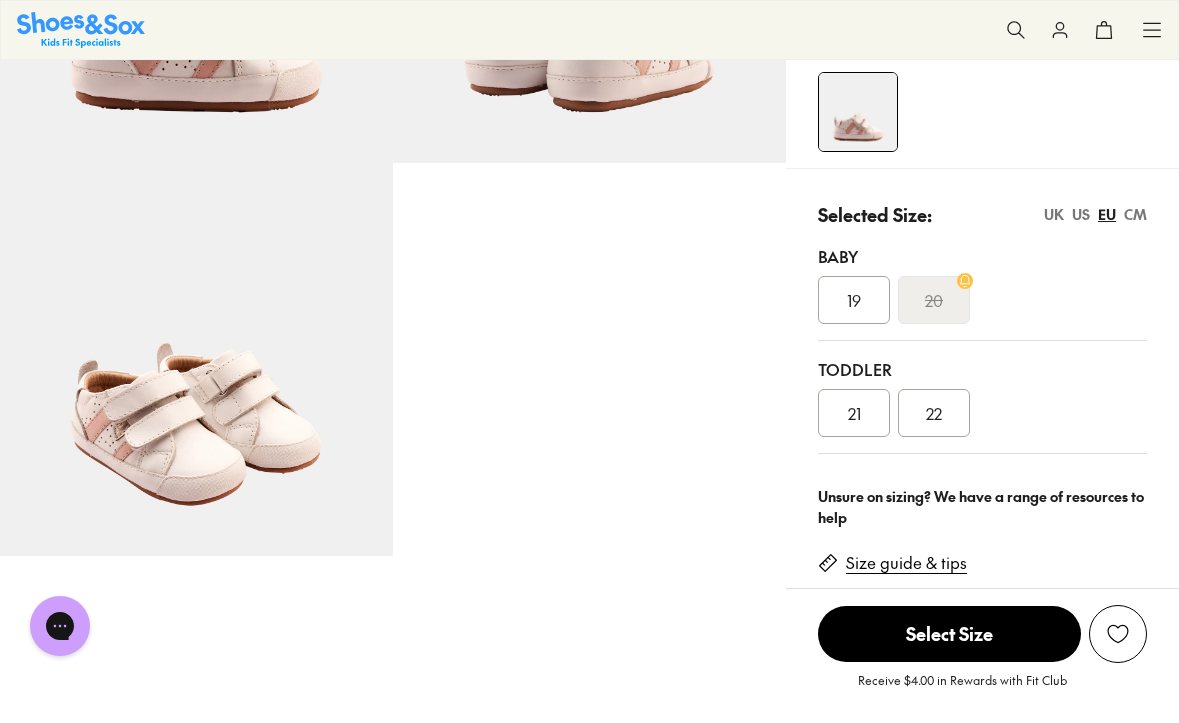 scroll, scrollTop: 0, scrollLeft: 0, axis: both 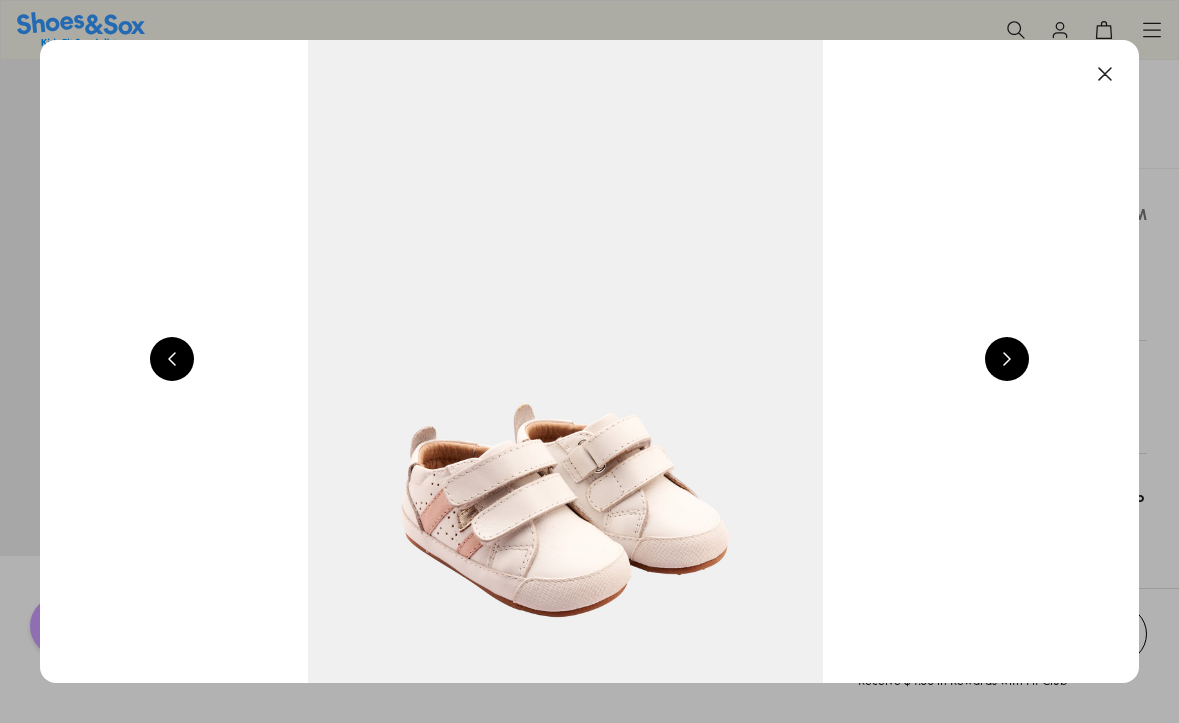 click at bounding box center (1007, 359) 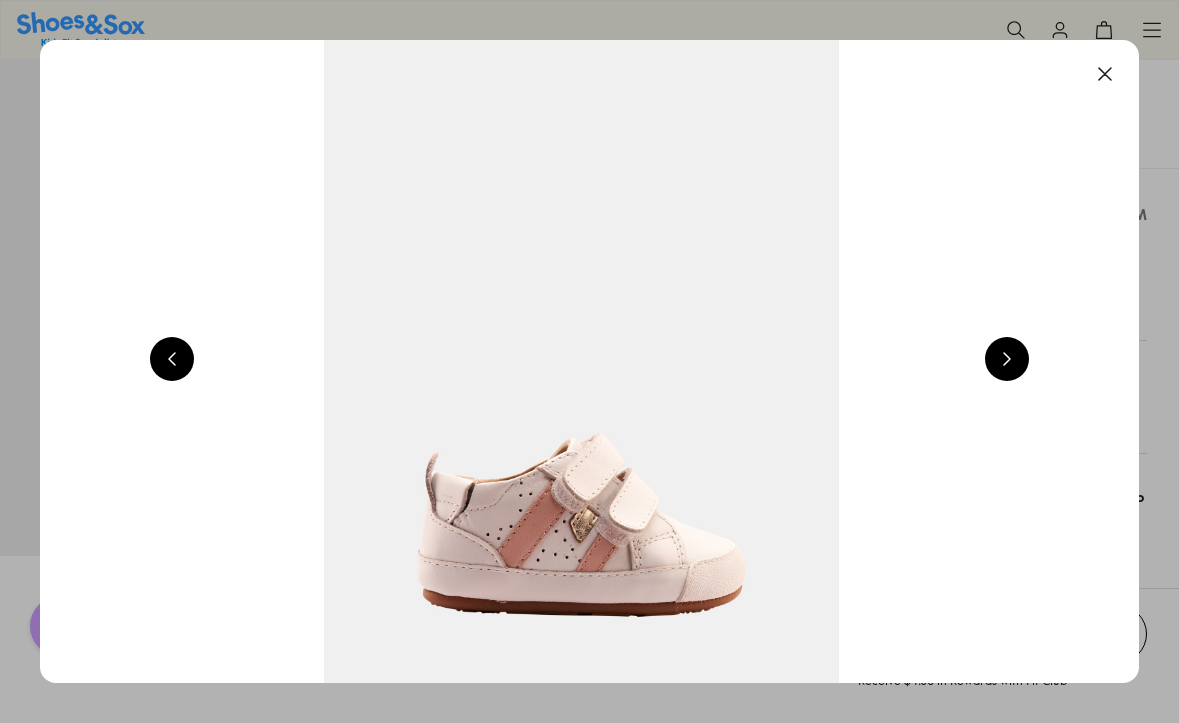 click at bounding box center (1007, 359) 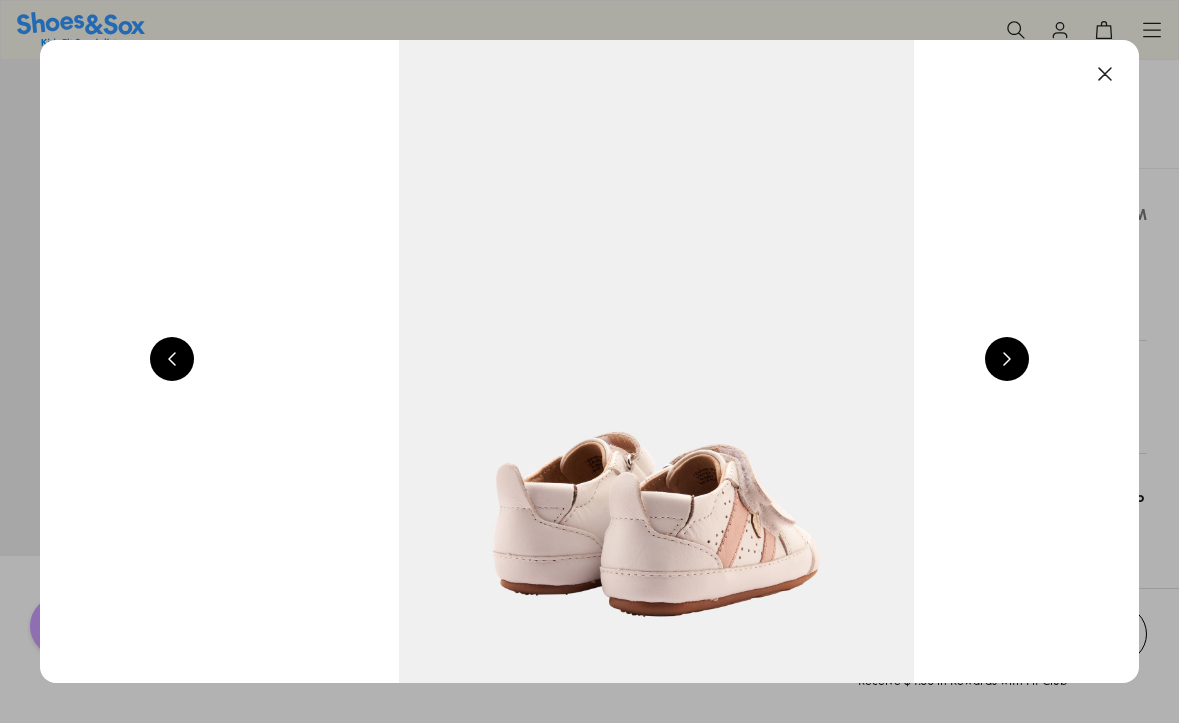 scroll, scrollTop: 0, scrollLeft: 2214, axis: horizontal 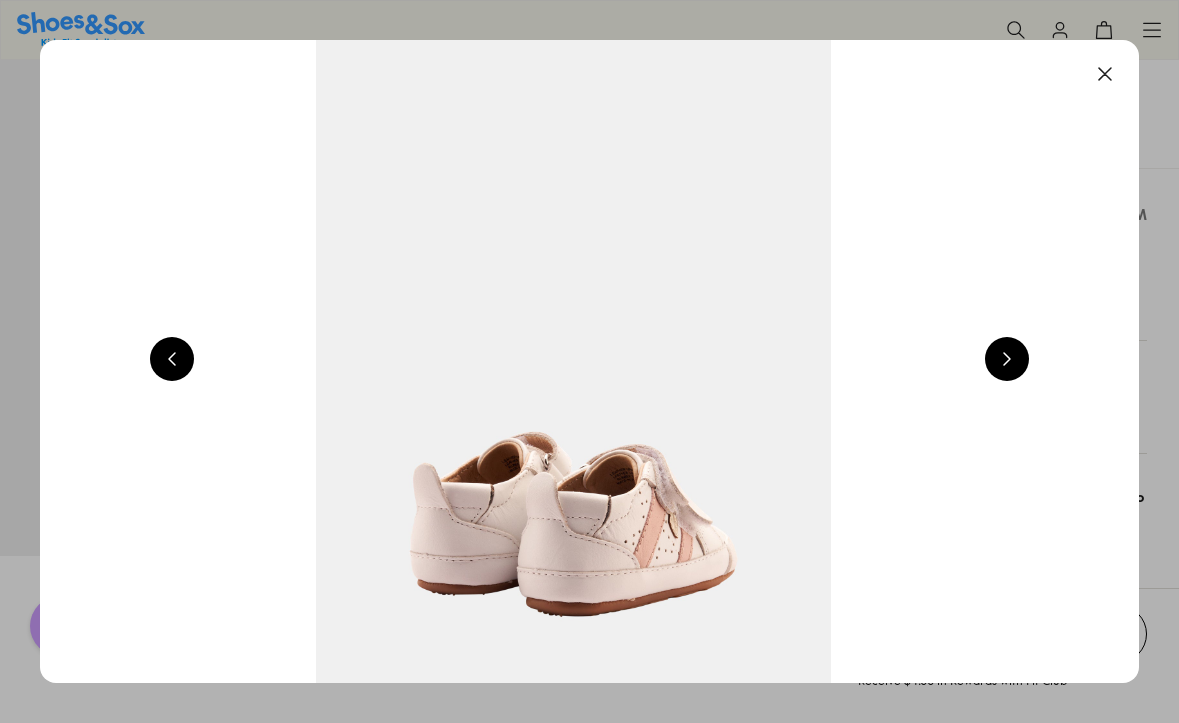 click at bounding box center (1105, 74) 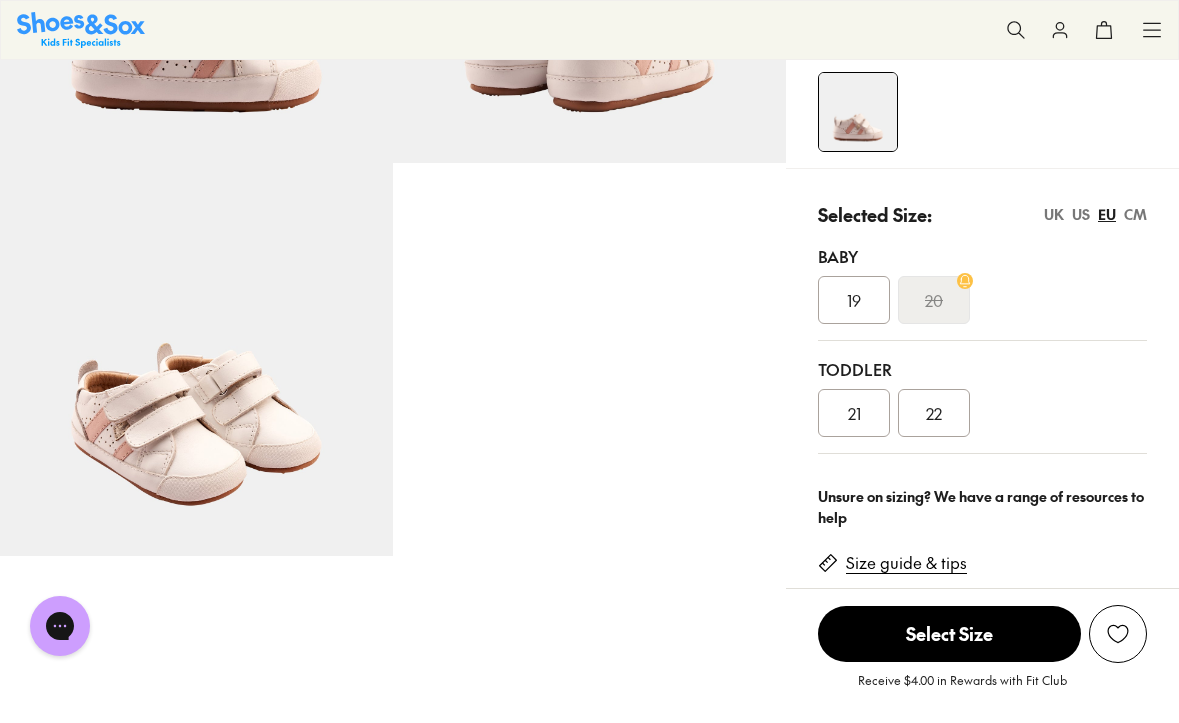 scroll, scrollTop: 0, scrollLeft: 0, axis: both 